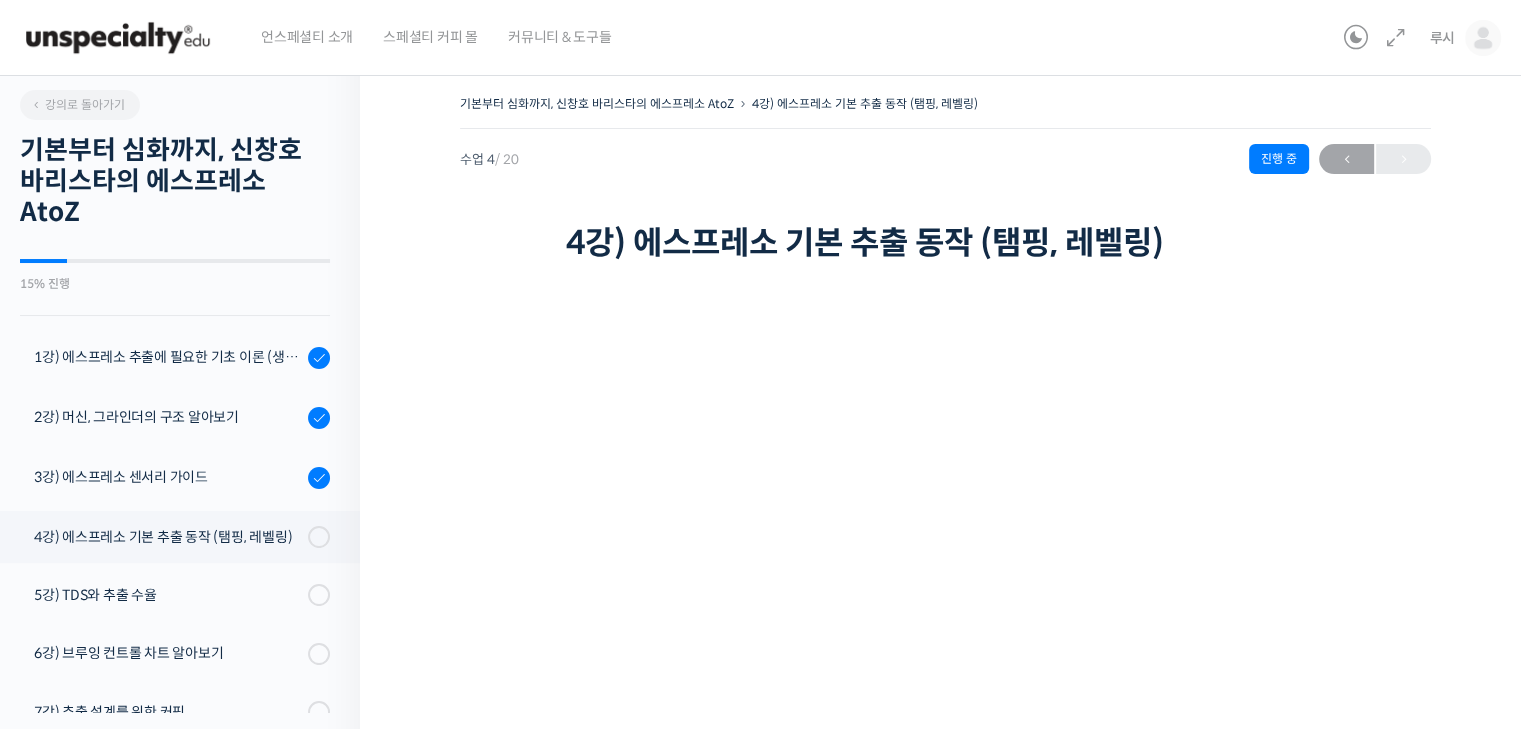 scroll, scrollTop: 0, scrollLeft: 0, axis: both 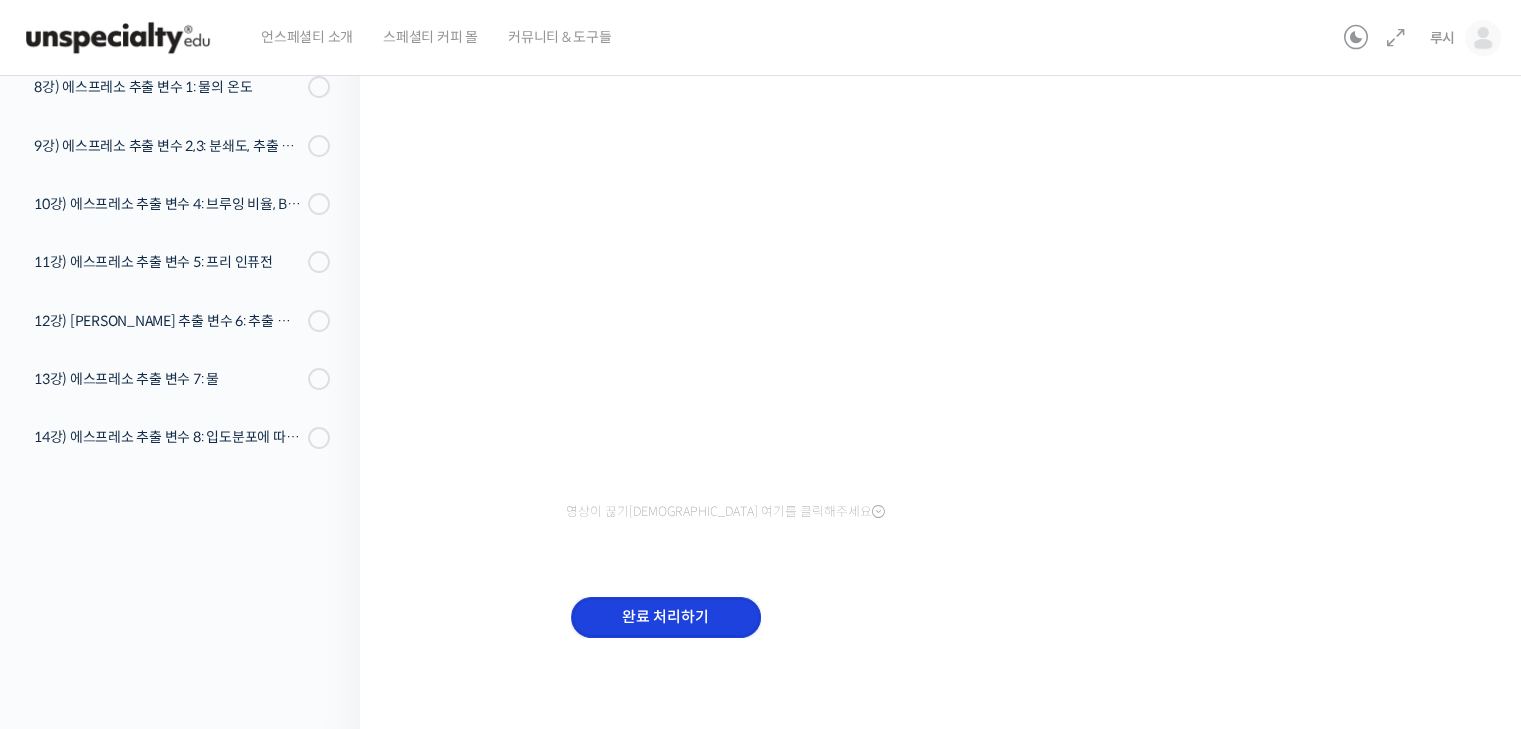 click on "완료 처리하기" at bounding box center (666, 617) 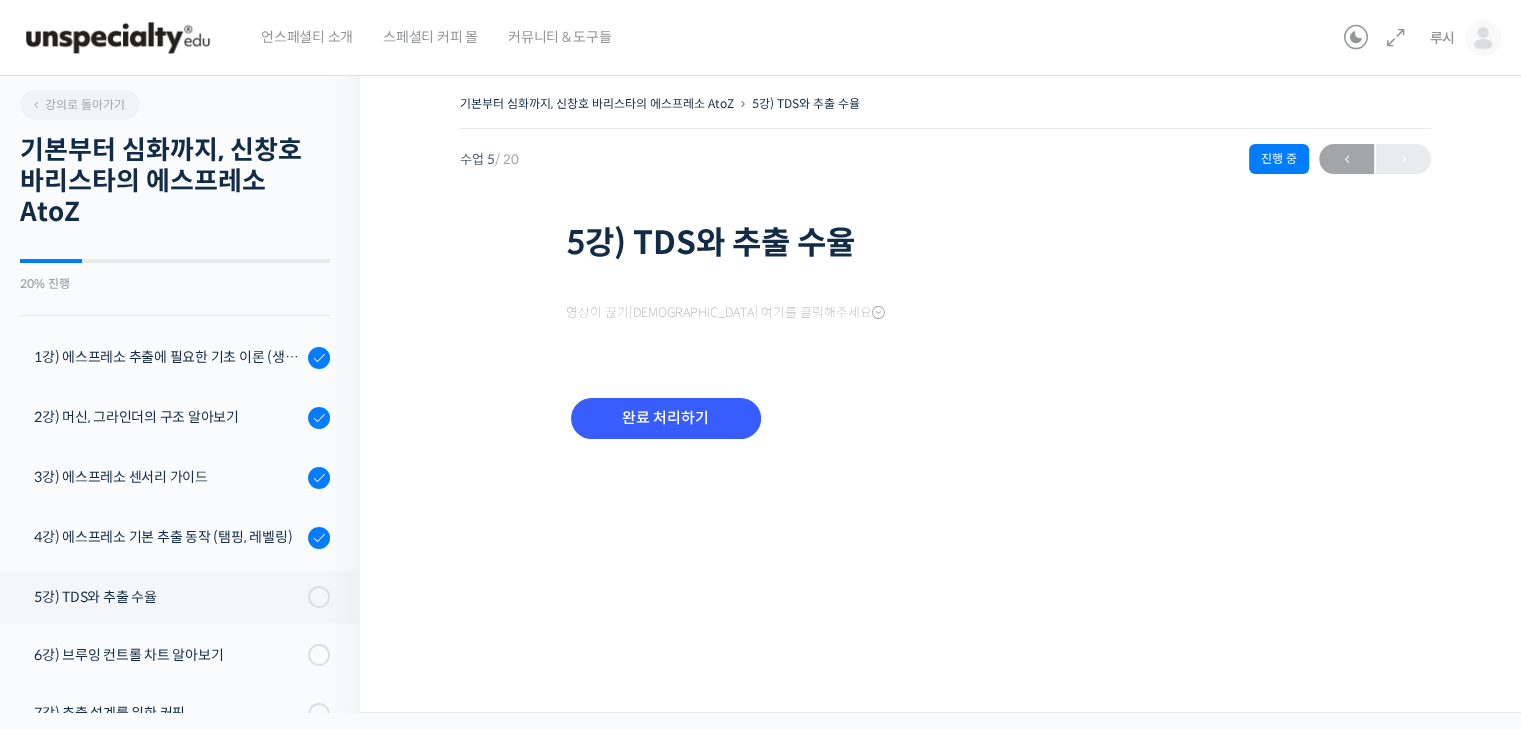 scroll, scrollTop: 0, scrollLeft: 0, axis: both 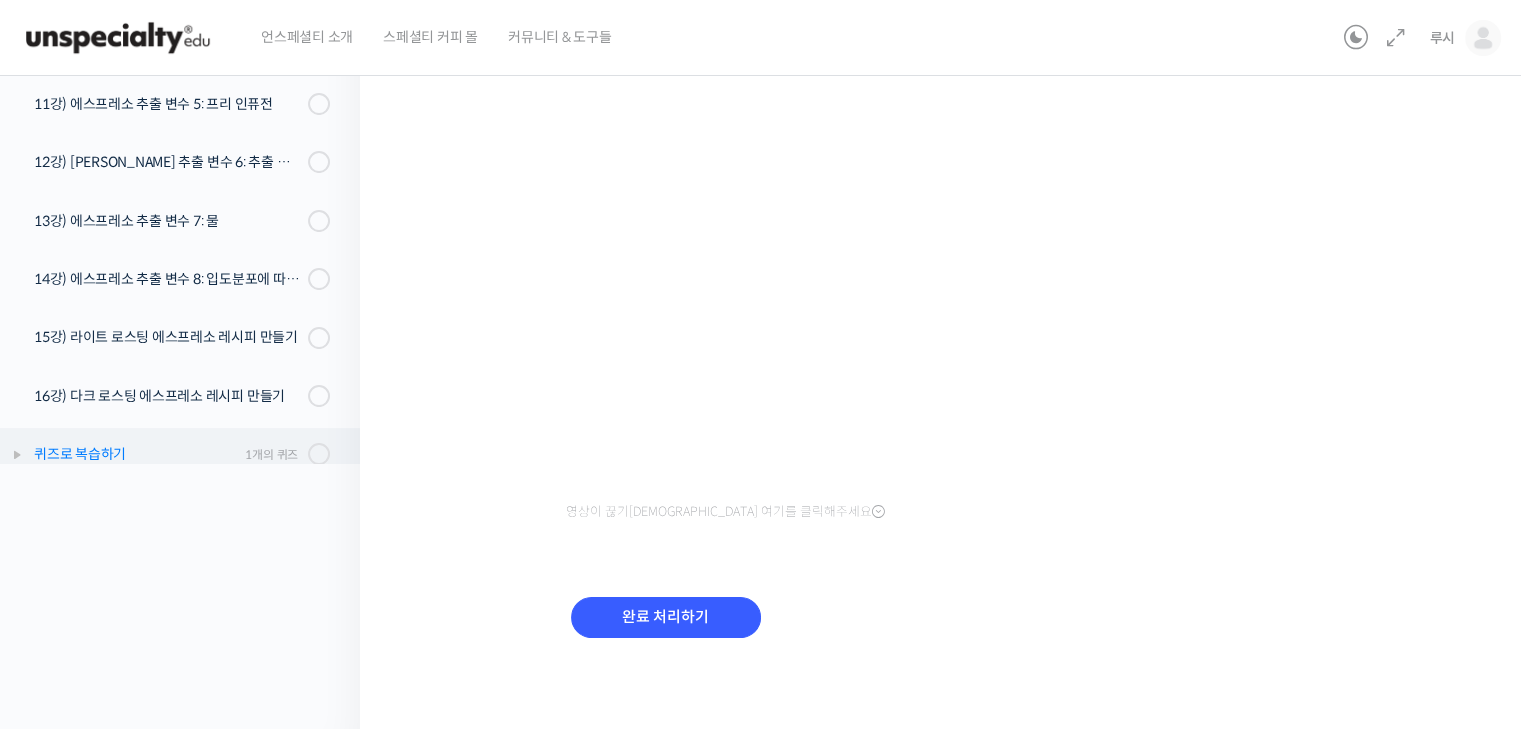 click on "퀴즈로 복습하기" at bounding box center (136, 454) 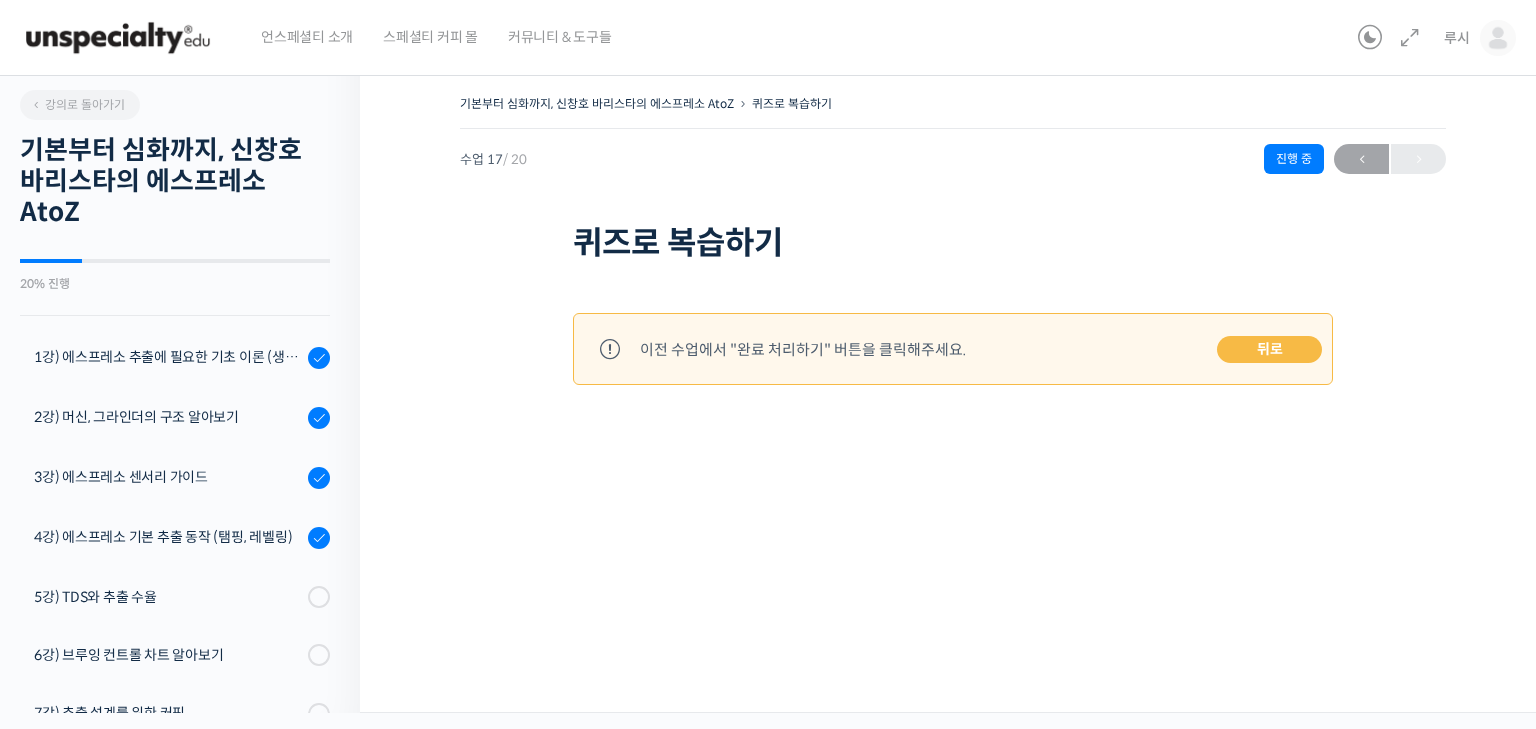 scroll, scrollTop: 0, scrollLeft: 0, axis: both 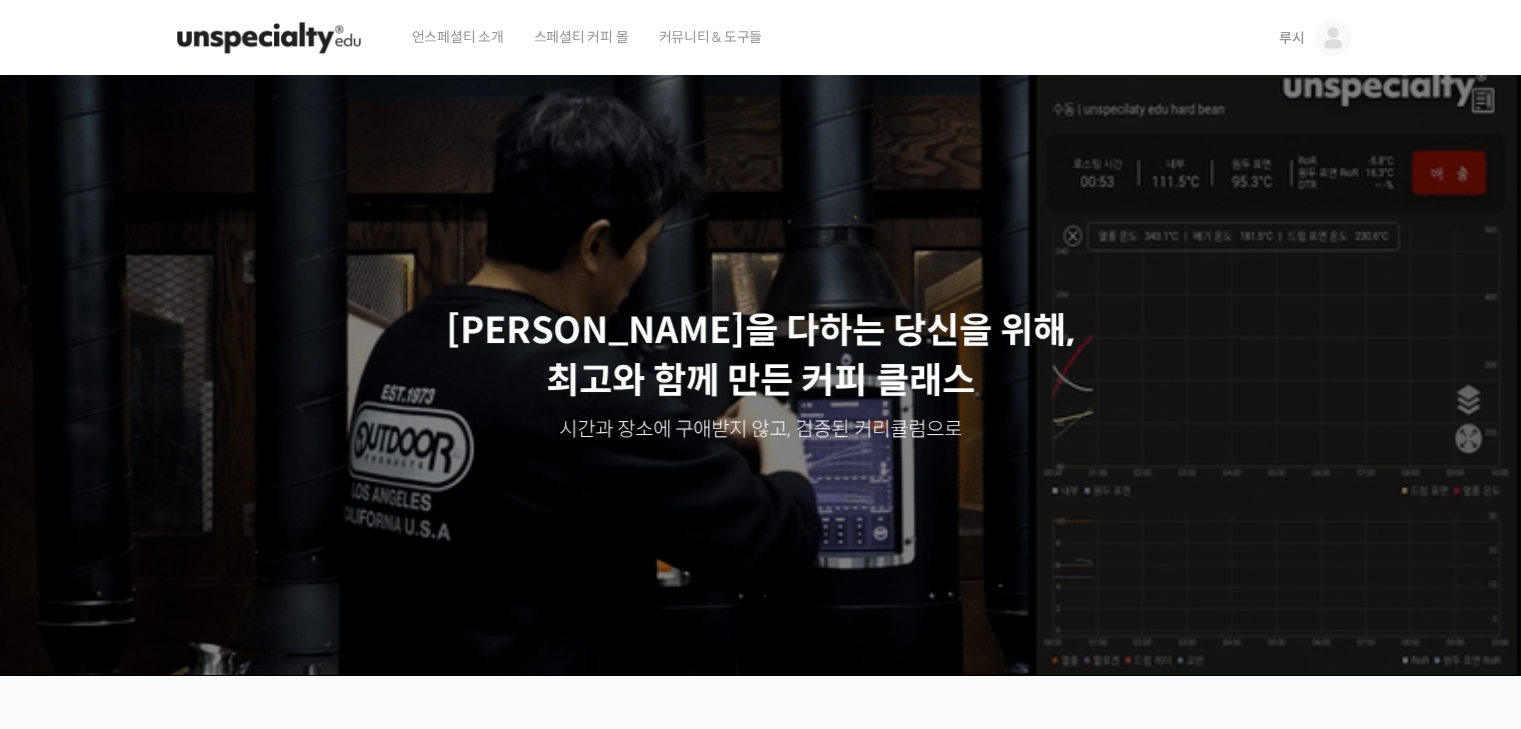 click on "루시" at bounding box center (1292, 38) 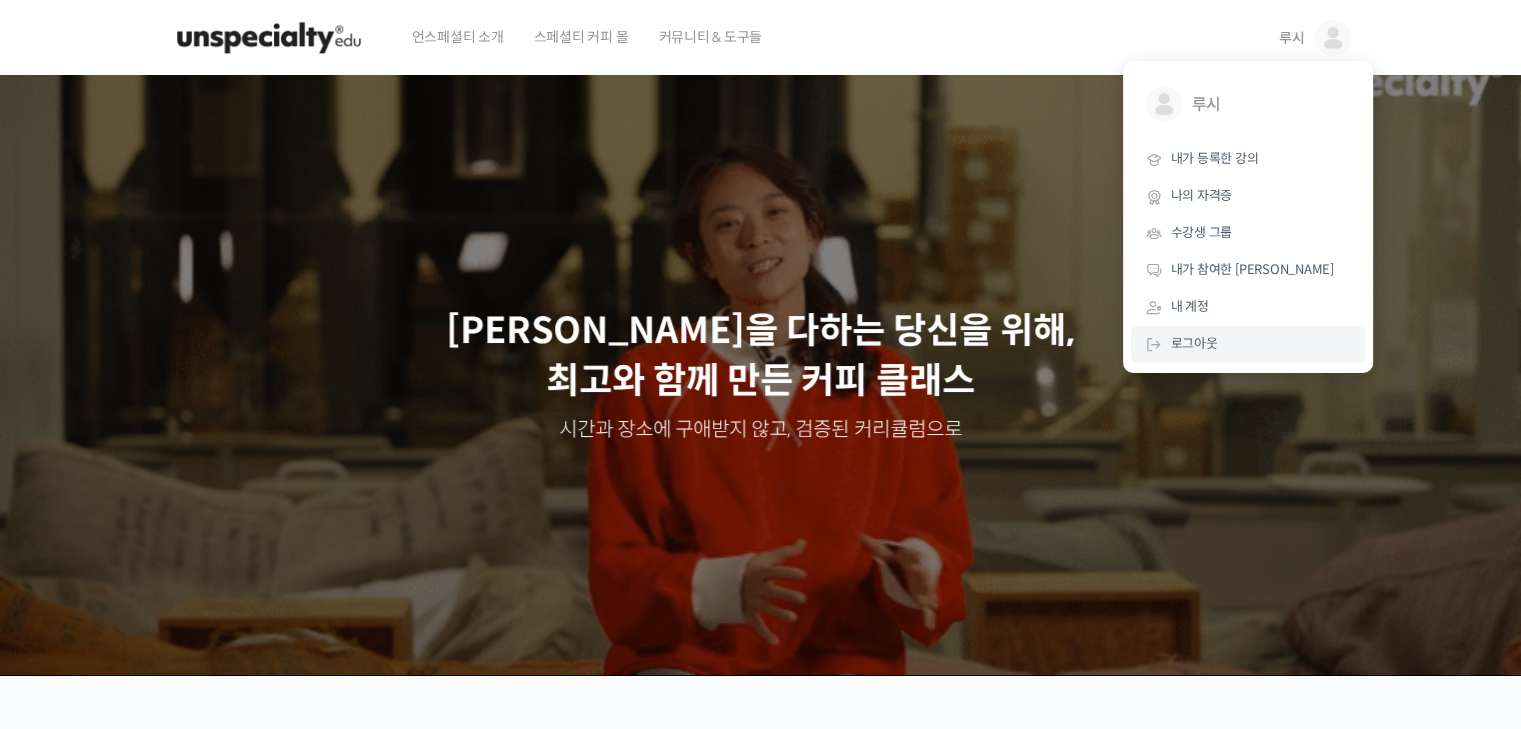 click on "로그아웃" at bounding box center (1248, 344) 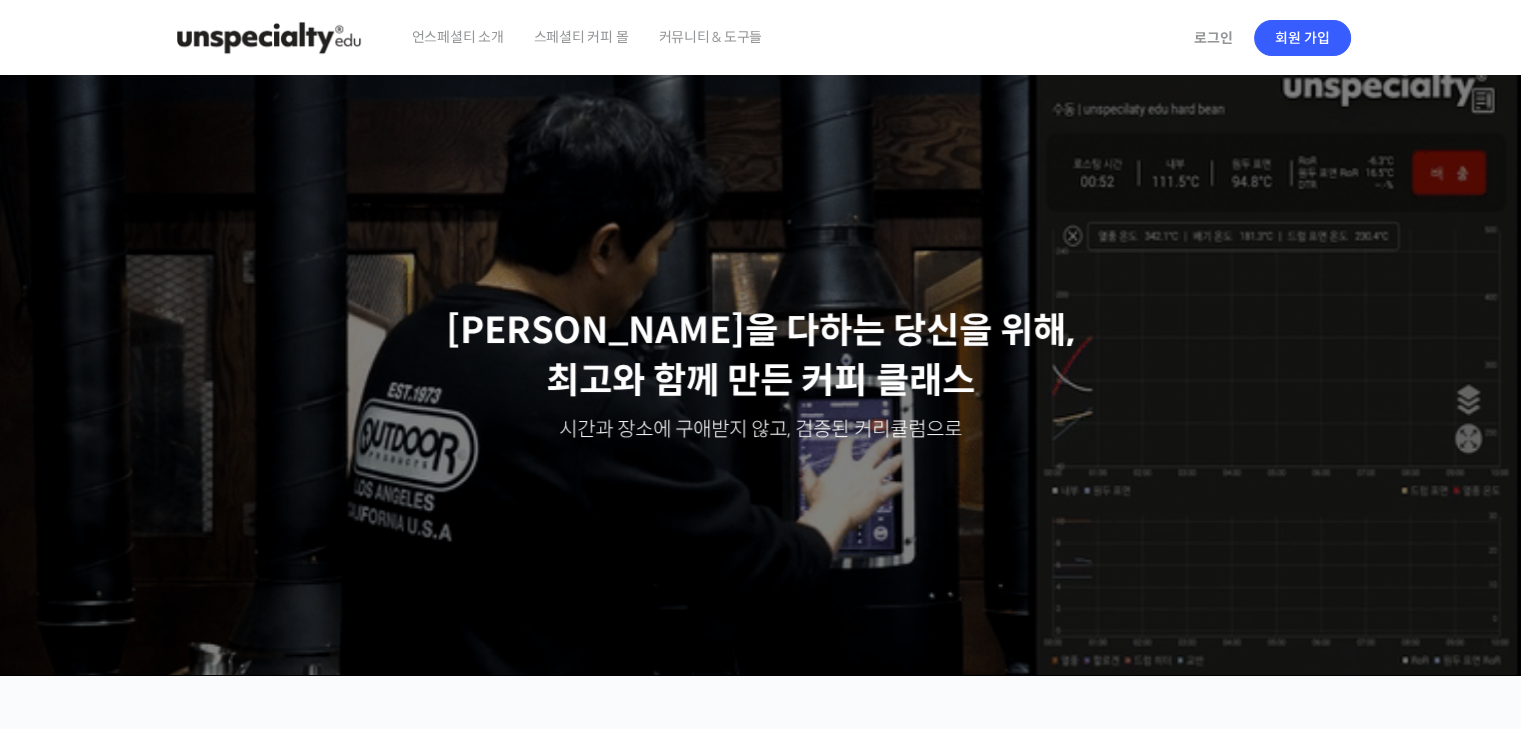 scroll, scrollTop: 0, scrollLeft: 0, axis: both 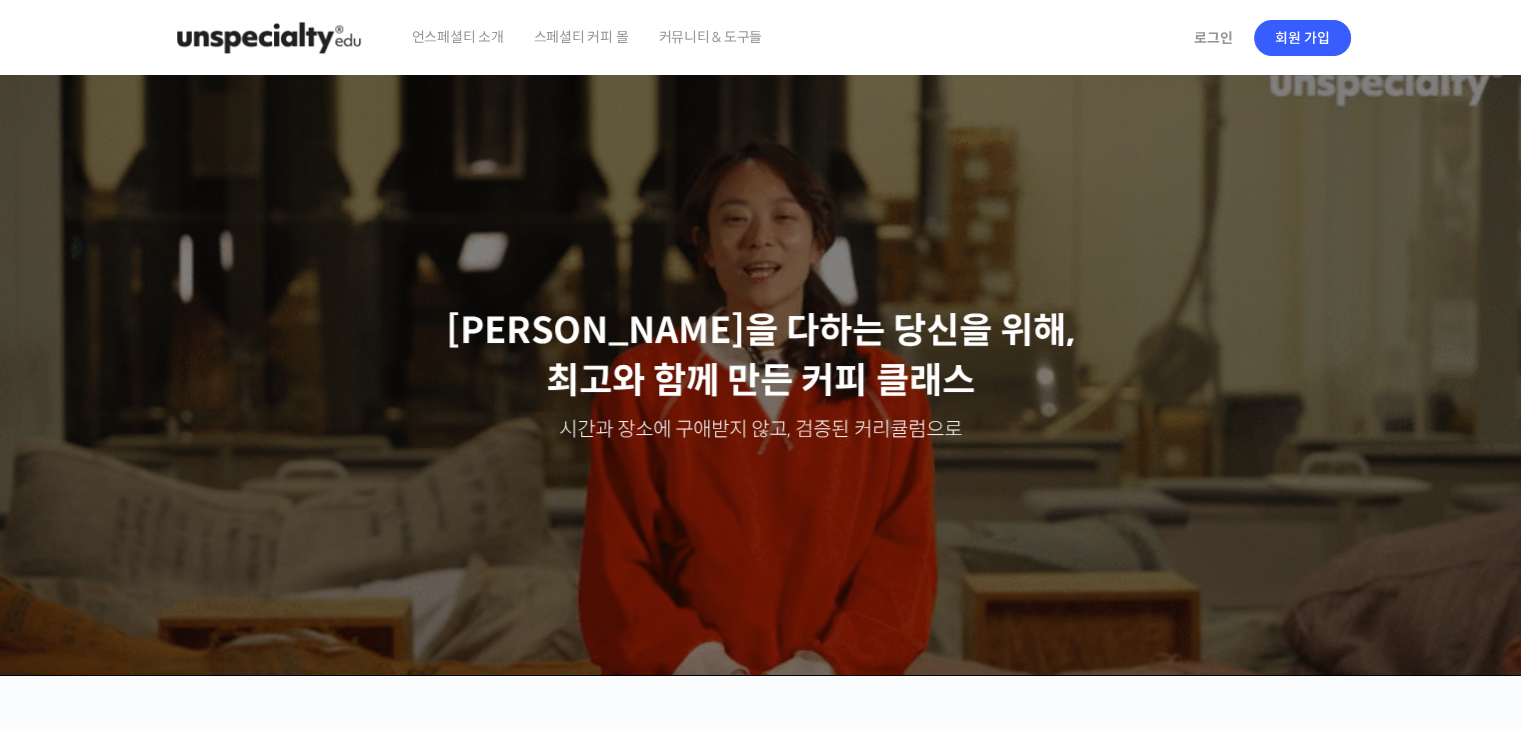 click on "언스페셜티 소개" at bounding box center (458, 37) 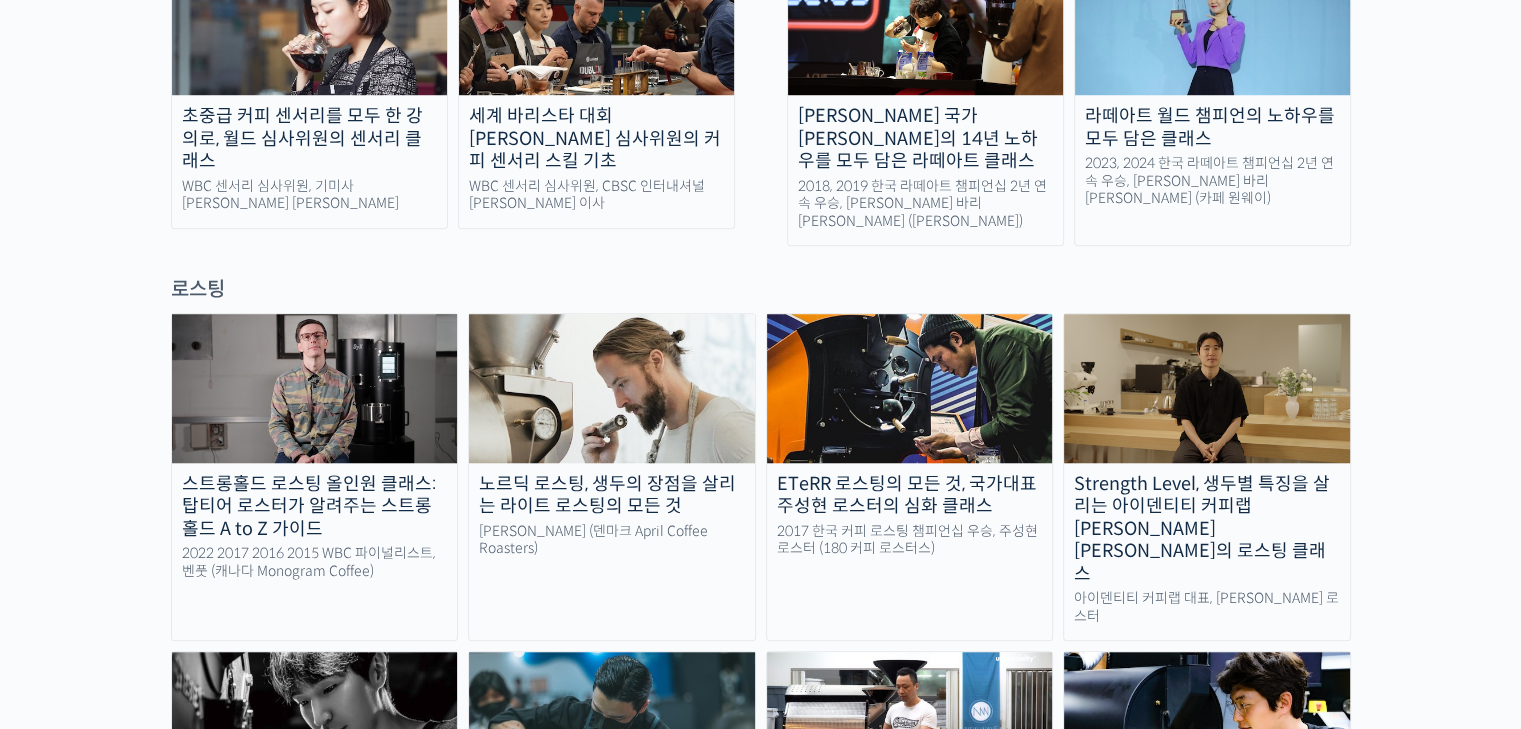 scroll, scrollTop: 1600, scrollLeft: 0, axis: vertical 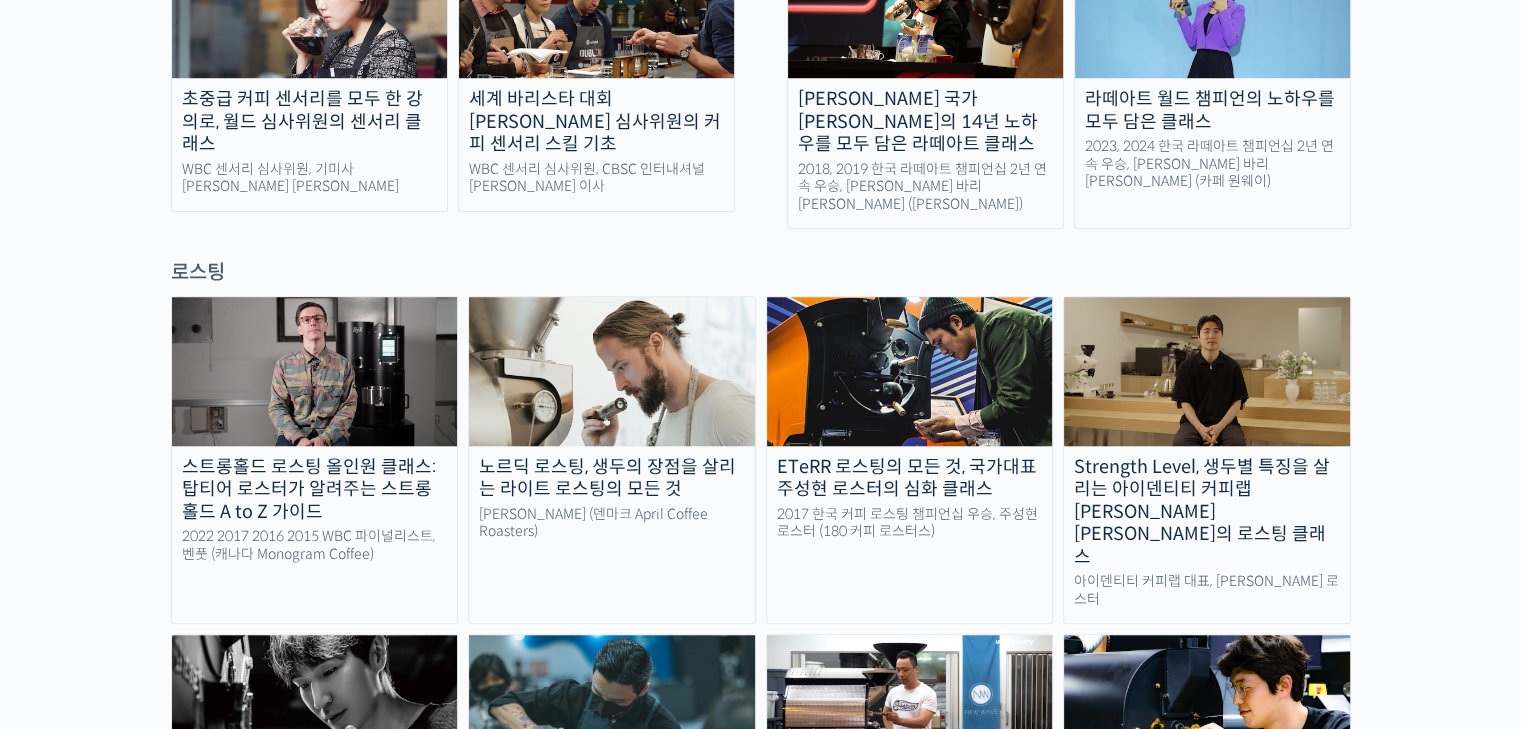 click at bounding box center (1207, 371) 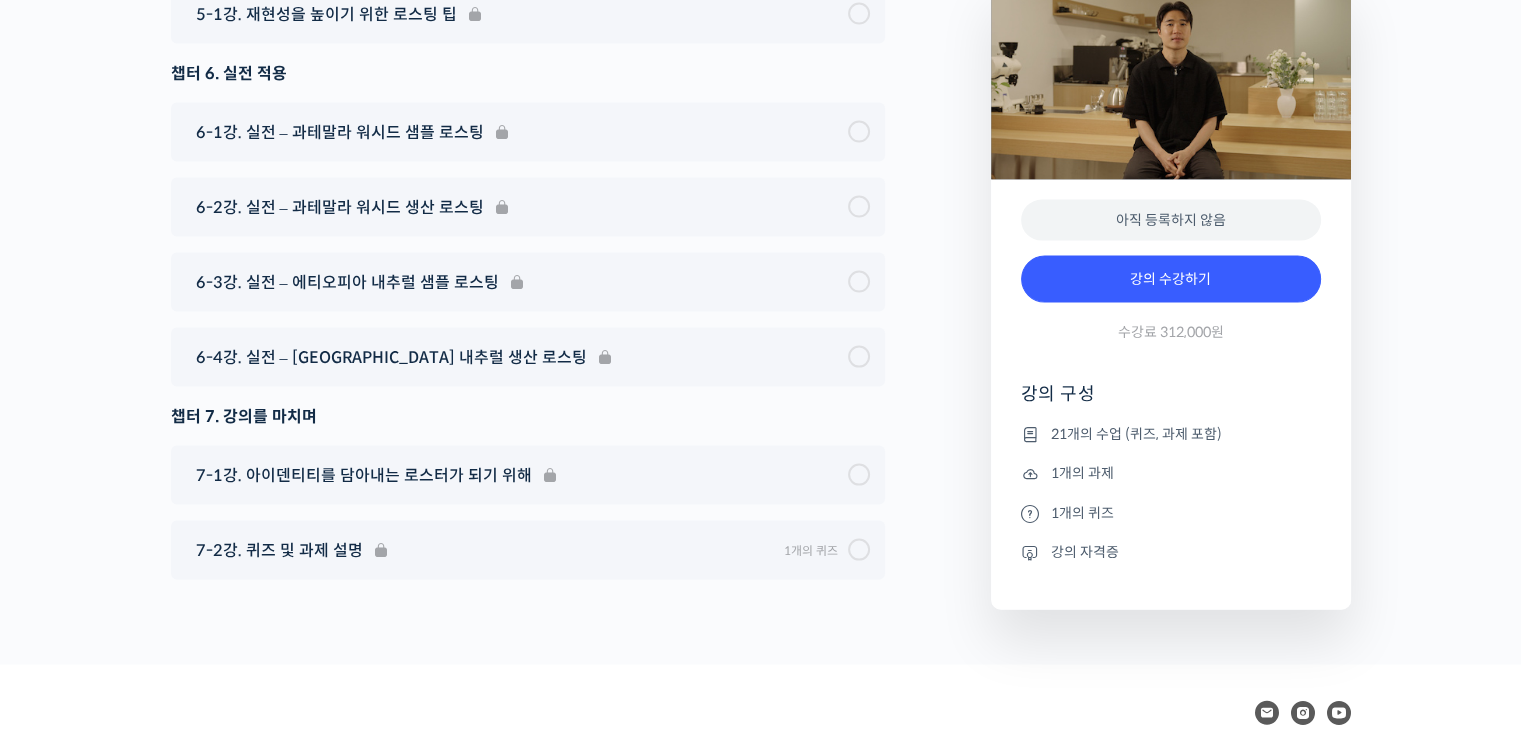 scroll, scrollTop: 11826, scrollLeft: 0, axis: vertical 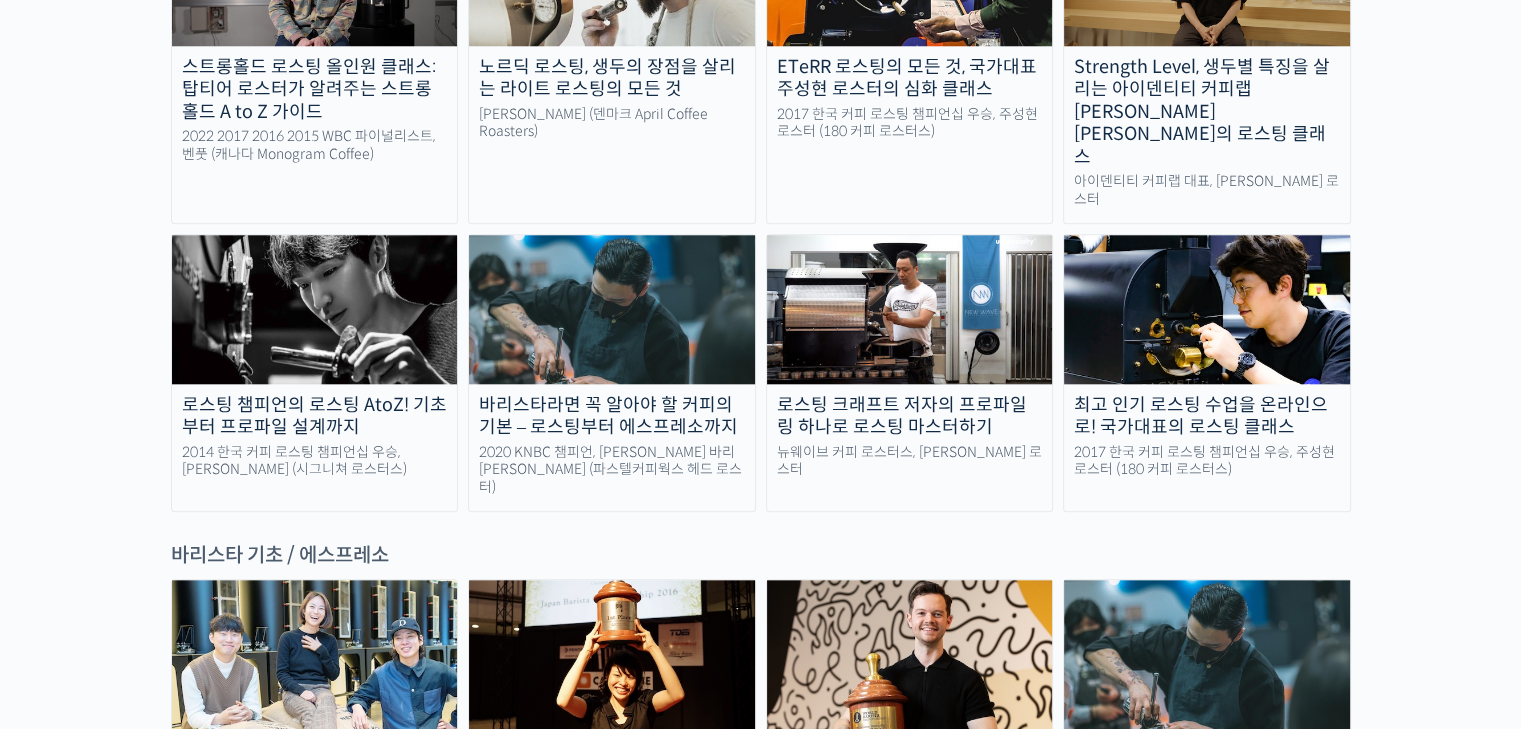 click at bounding box center [612, 654] 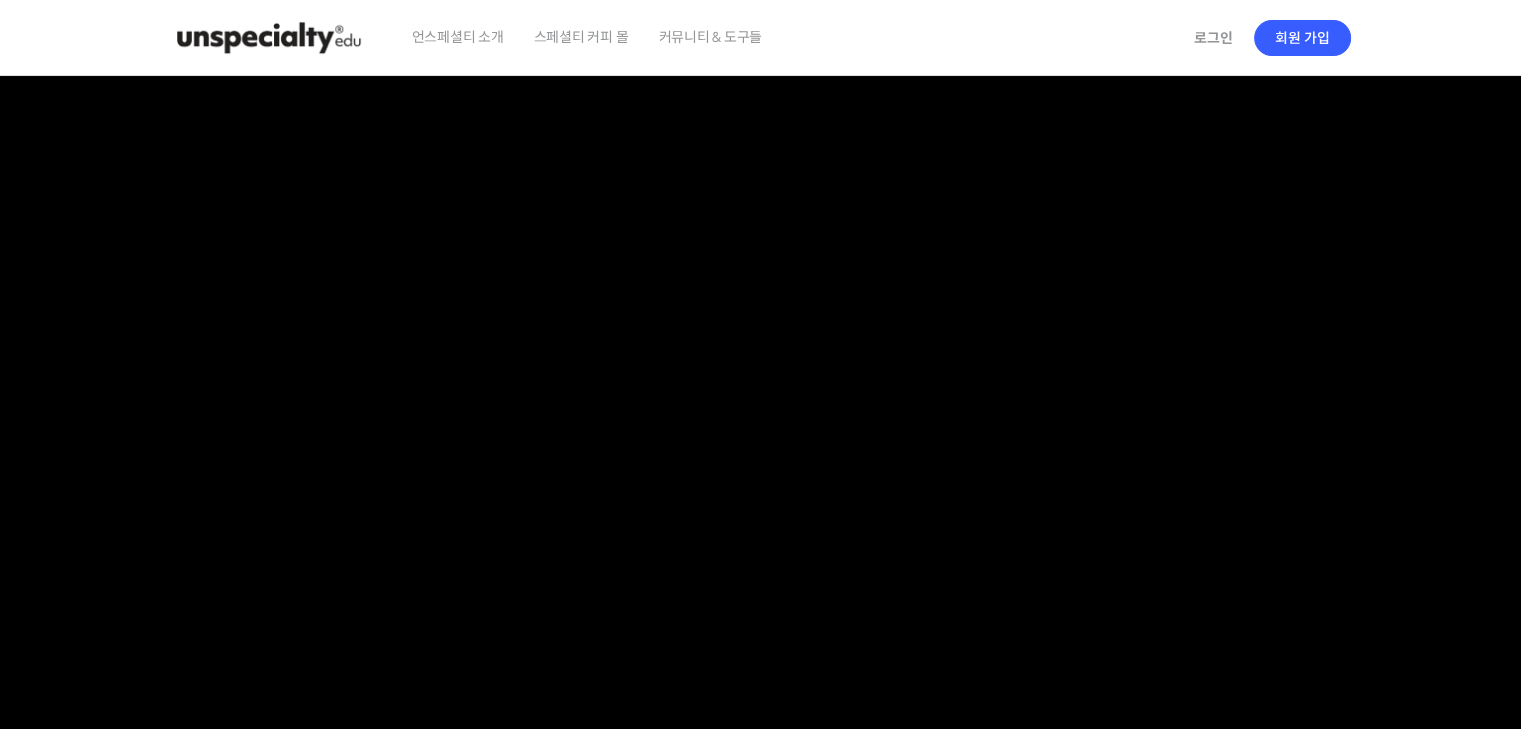 scroll, scrollTop: 0, scrollLeft: 0, axis: both 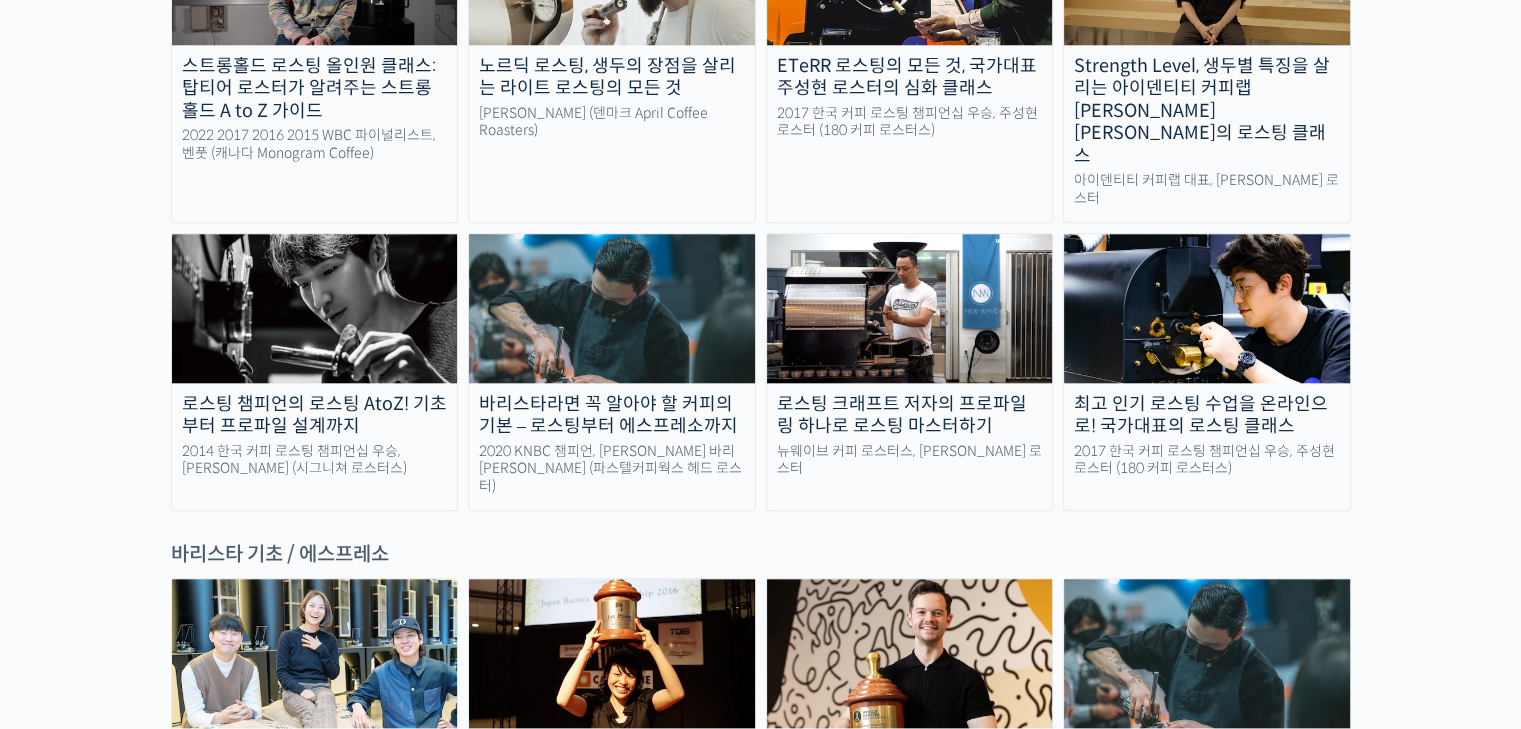click at bounding box center [315, 653] 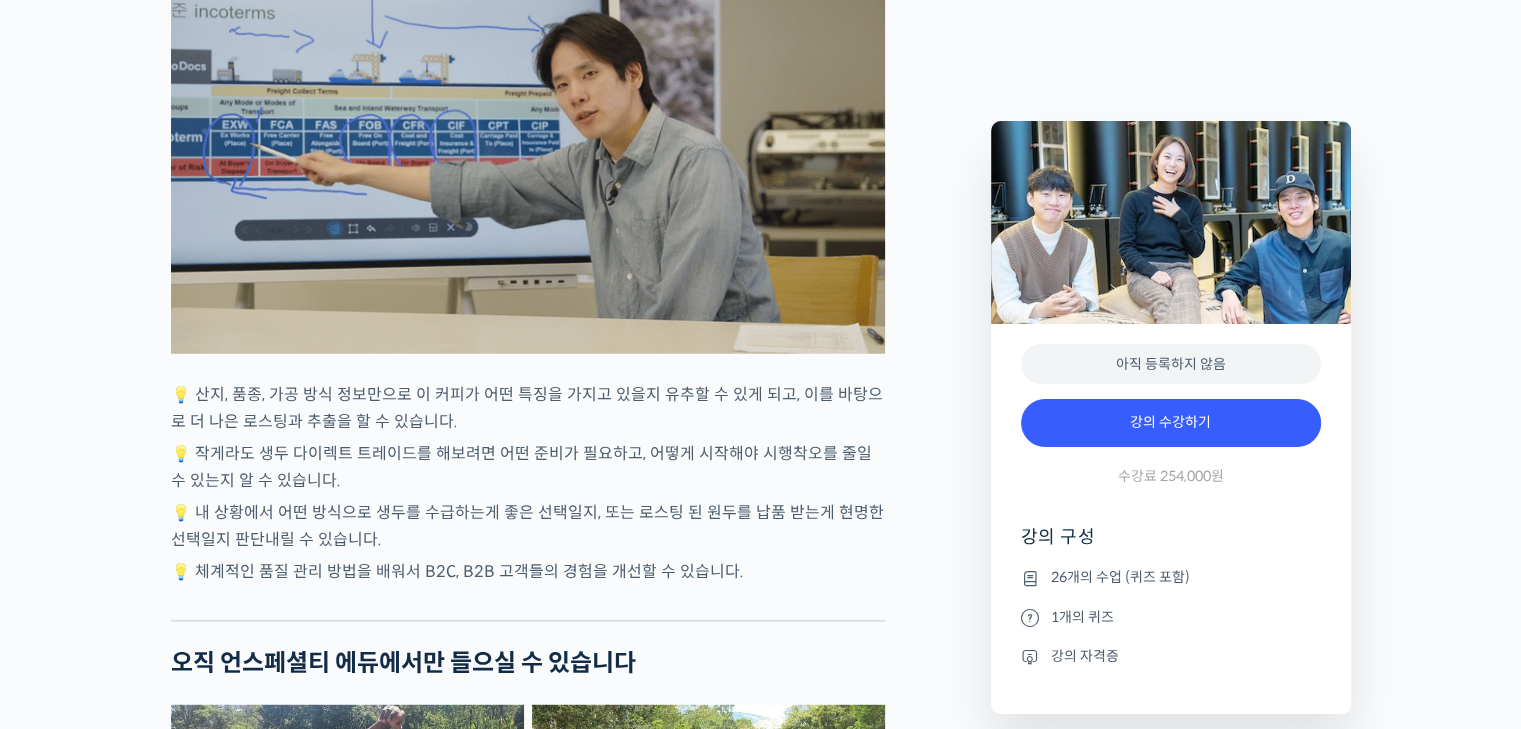 scroll, scrollTop: 5900, scrollLeft: 0, axis: vertical 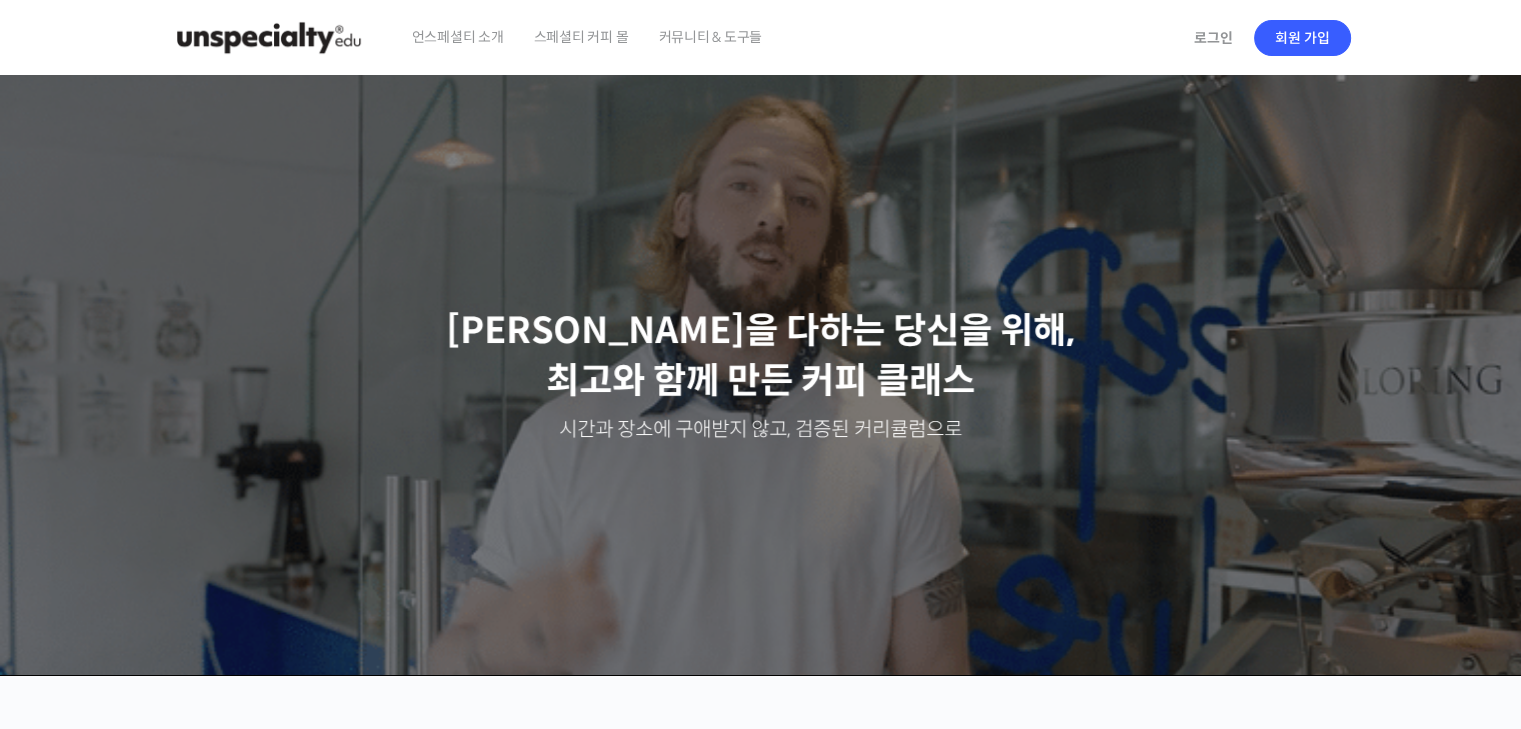 click on "스페셜티 커피 몰" at bounding box center [581, 37] 